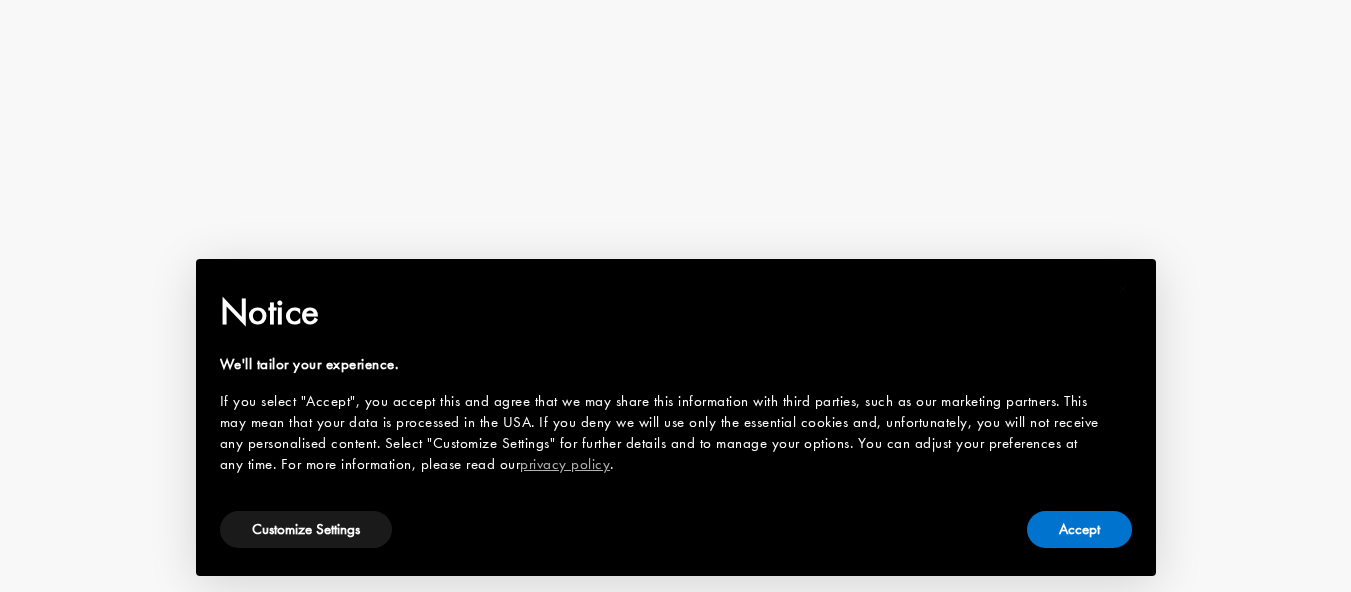 scroll, scrollTop: 0, scrollLeft: 0, axis: both 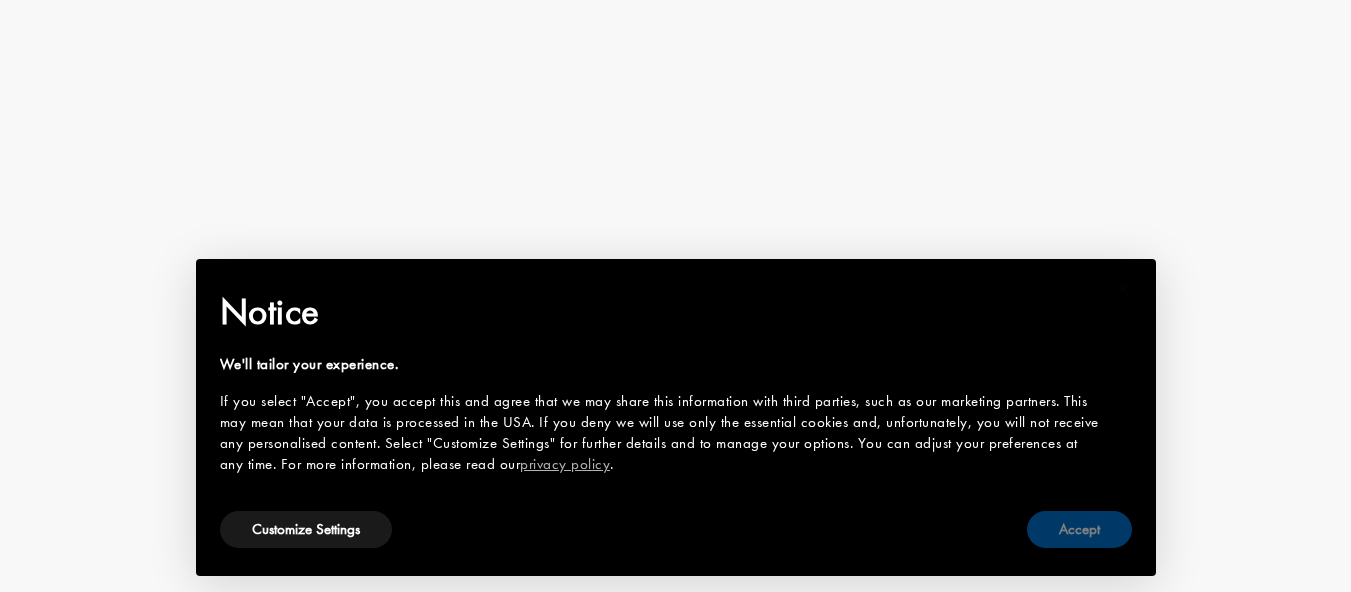 click on "Accept" at bounding box center (1079, 529) 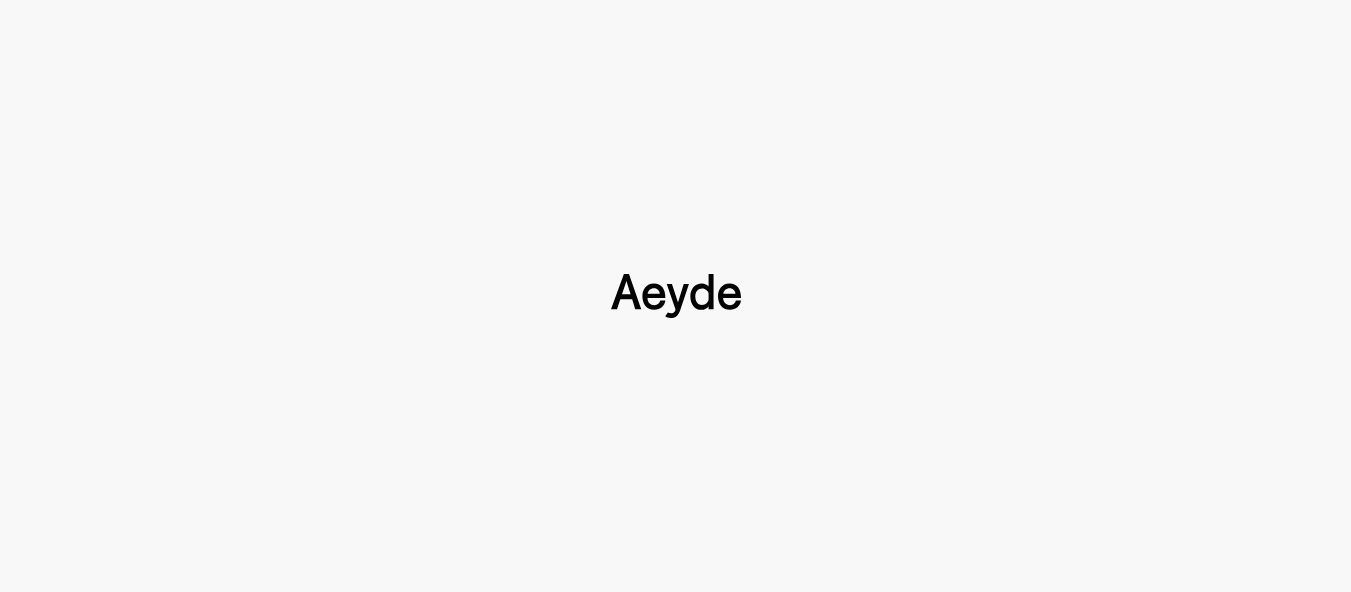 scroll, scrollTop: 2726, scrollLeft: 0, axis: vertical 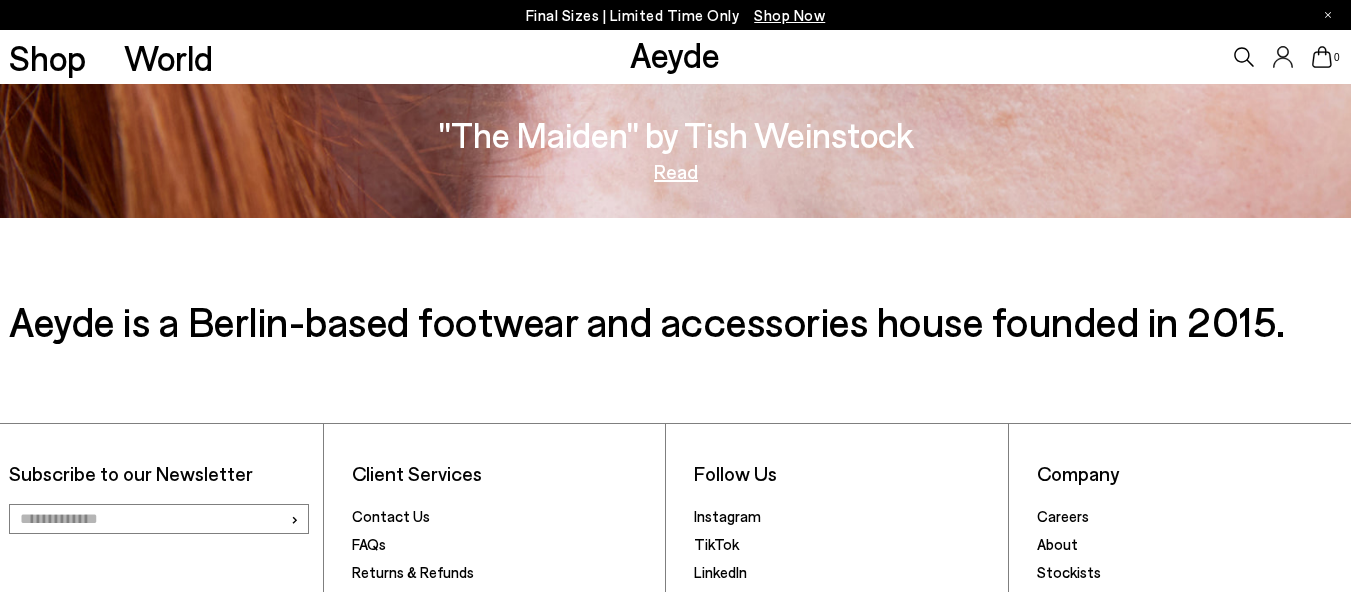 type 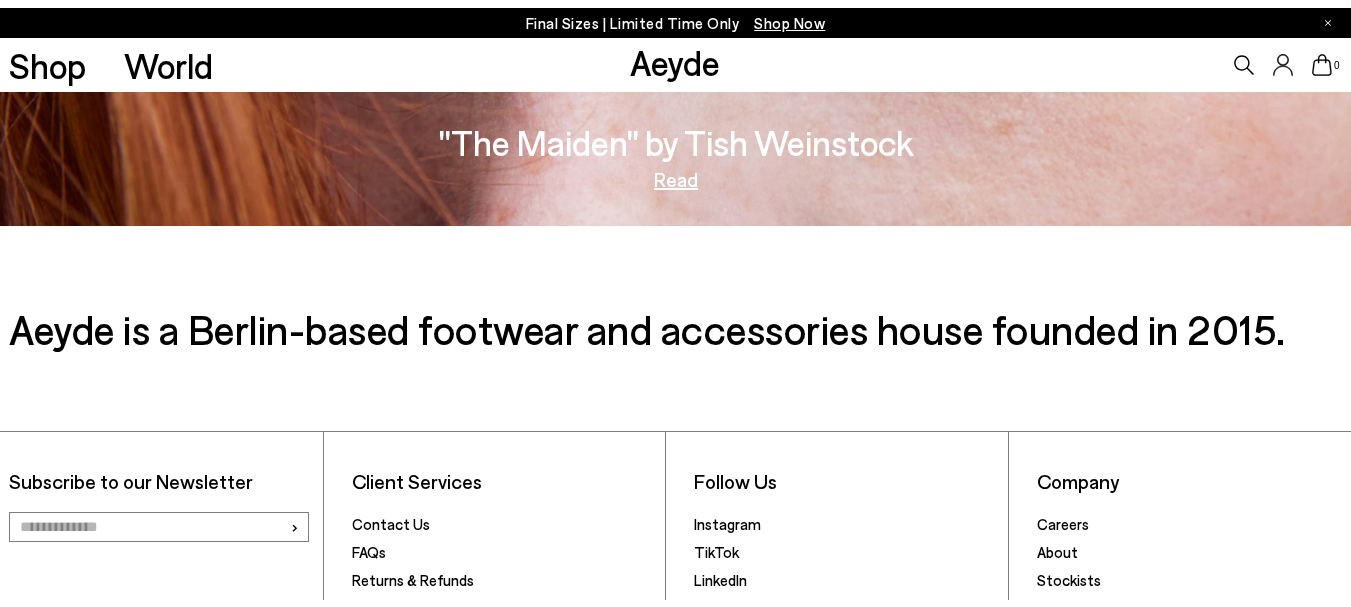 scroll, scrollTop: 2927, scrollLeft: 0, axis: vertical 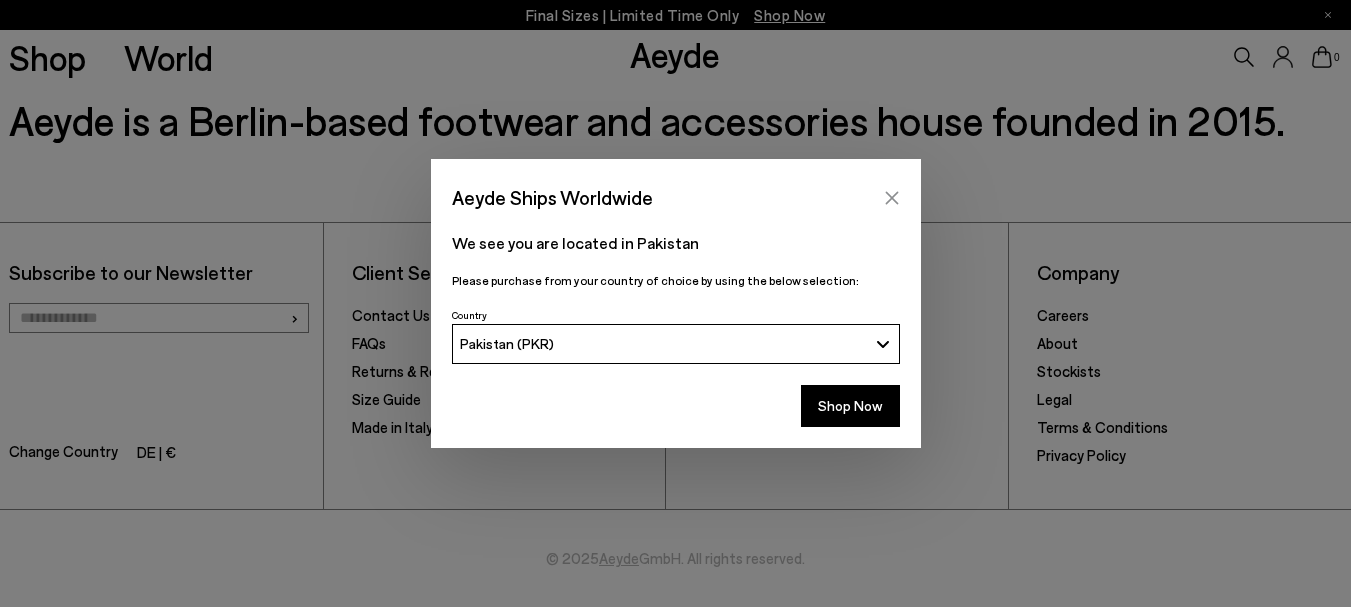 click 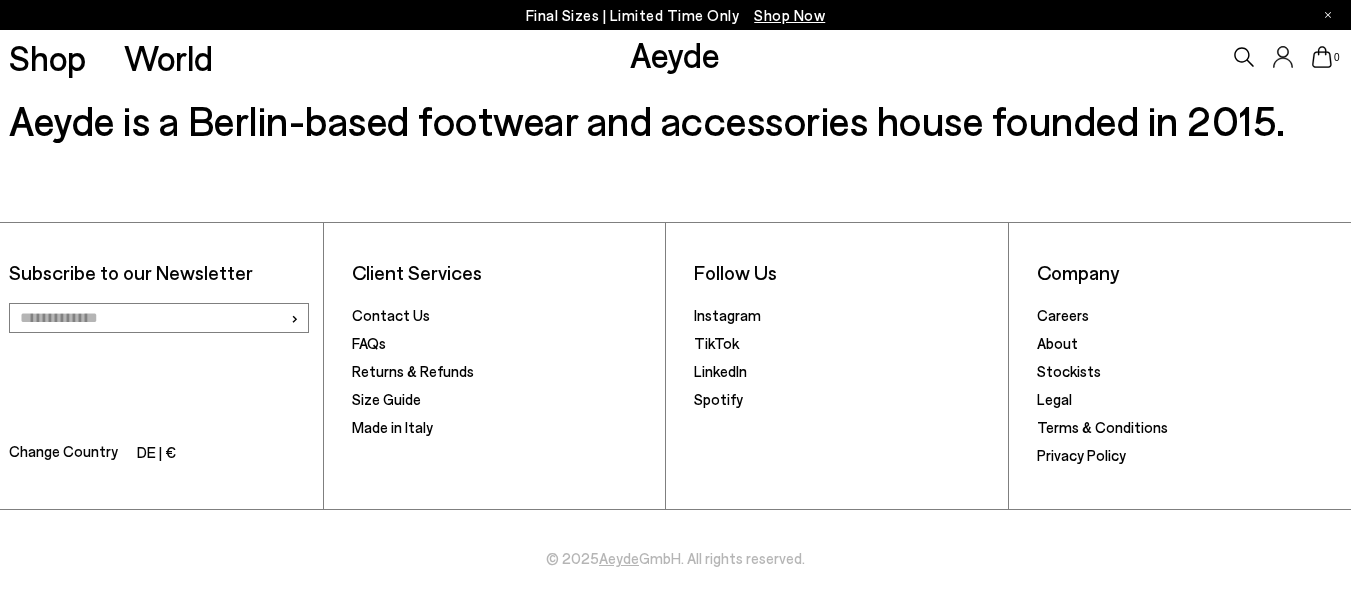 scroll, scrollTop: 0, scrollLeft: 0, axis: both 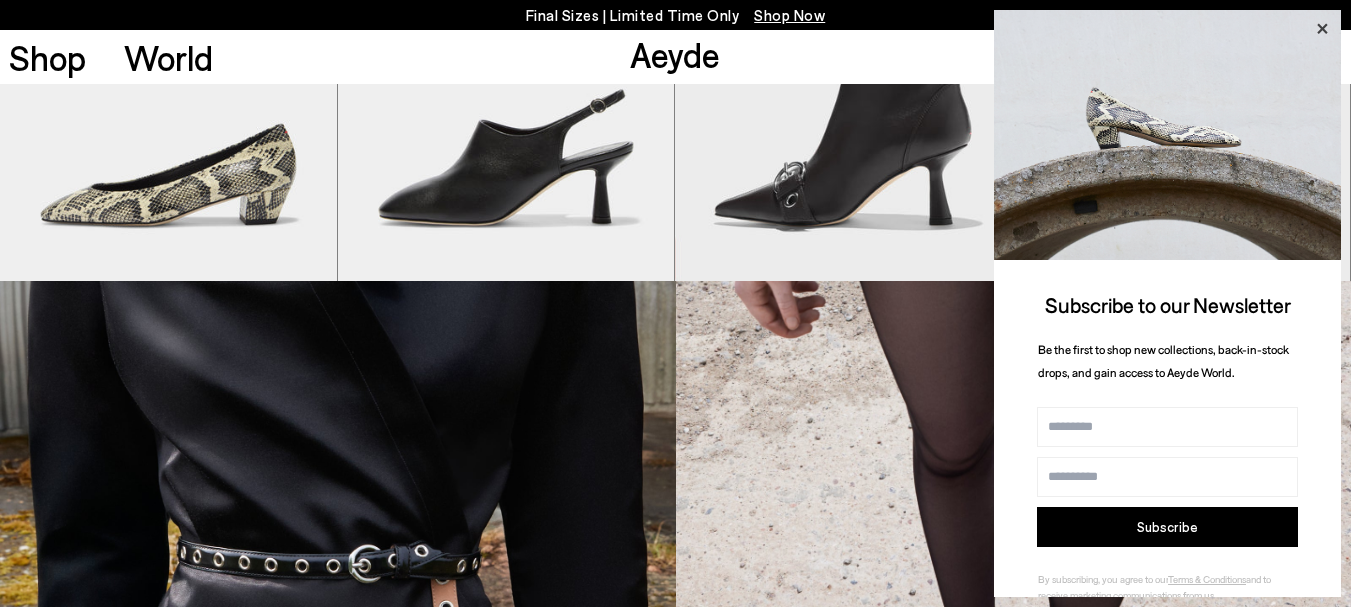 click 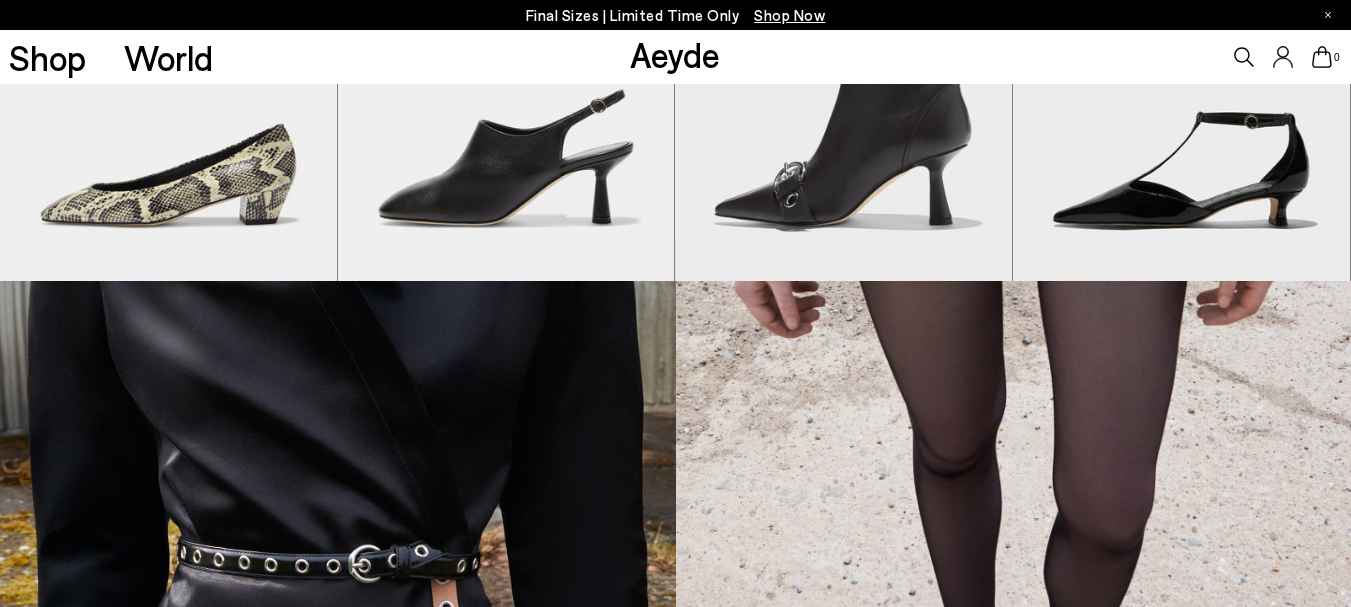 click at bounding box center (20, 2227) 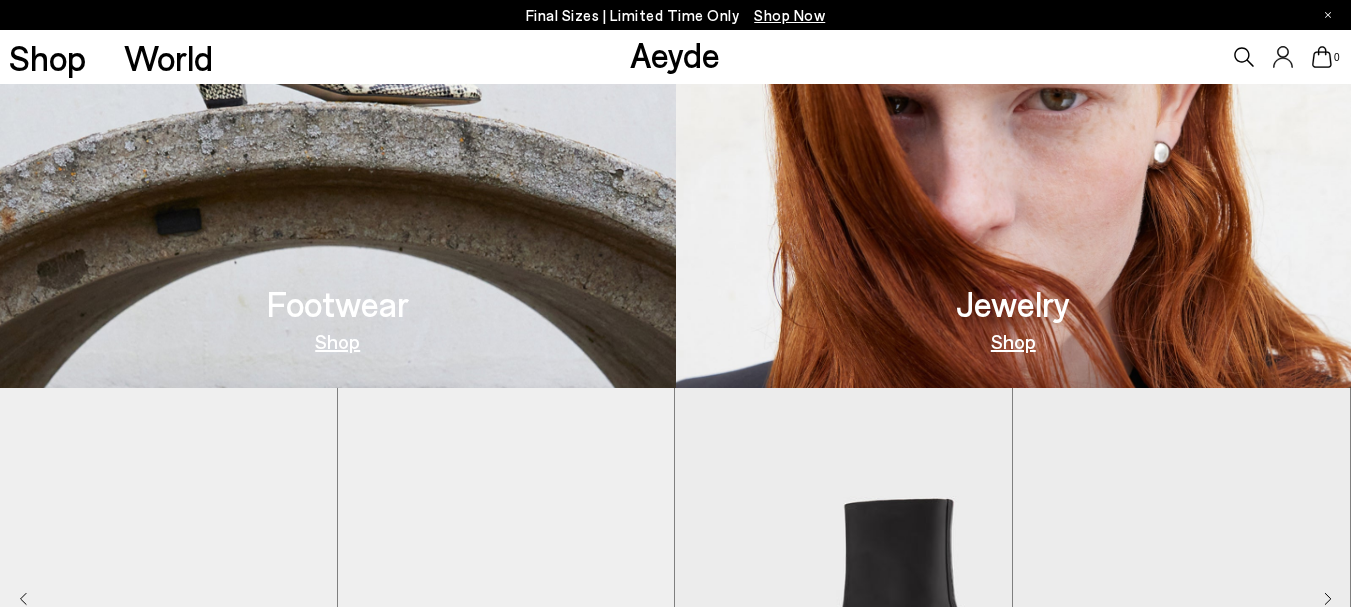 scroll, scrollTop: 2743, scrollLeft: 0, axis: vertical 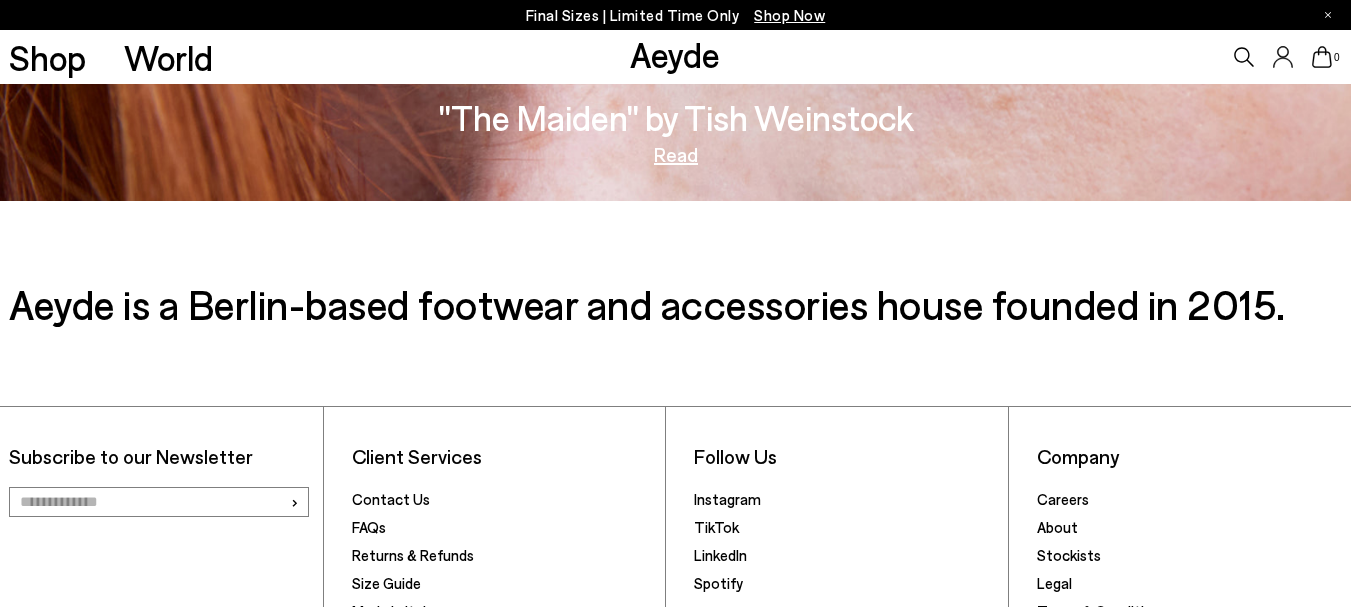 click on "Ecommerce Shoes Fashion Leathergoods Accessories Retail apparel & fashion Footwear [CITY] Made in italy Sustainable sourcing Minimalistic design Luxury Direct-to-consumer Pumps Flats Ankle boots Sandals Loafers Ballet flats Healed sandals New arrivals Capsule collections Gift cards Jewelry Editorials Interviews Size guide Returns Shipping Customer support Fashion brand Modern design Classic shapes Unique aesthetic Quality craftsmanship Secure payment Newsletter Shopping cart Size availability Fashion trends Style recommendations Seasonal collection Luxury accessories High-quality materials Upcoming releases Limited edition Exclusive designs Handmade shoes Artisanal craftsmanship Textiles Meet the designer Behind the scenes Sustainable fashion E-commerce Consumer internet Consumers Internet Information technology & services Consumer goods Apparel & fashion Logistics & supply chain Show less" at bounding box center (150, 1741) 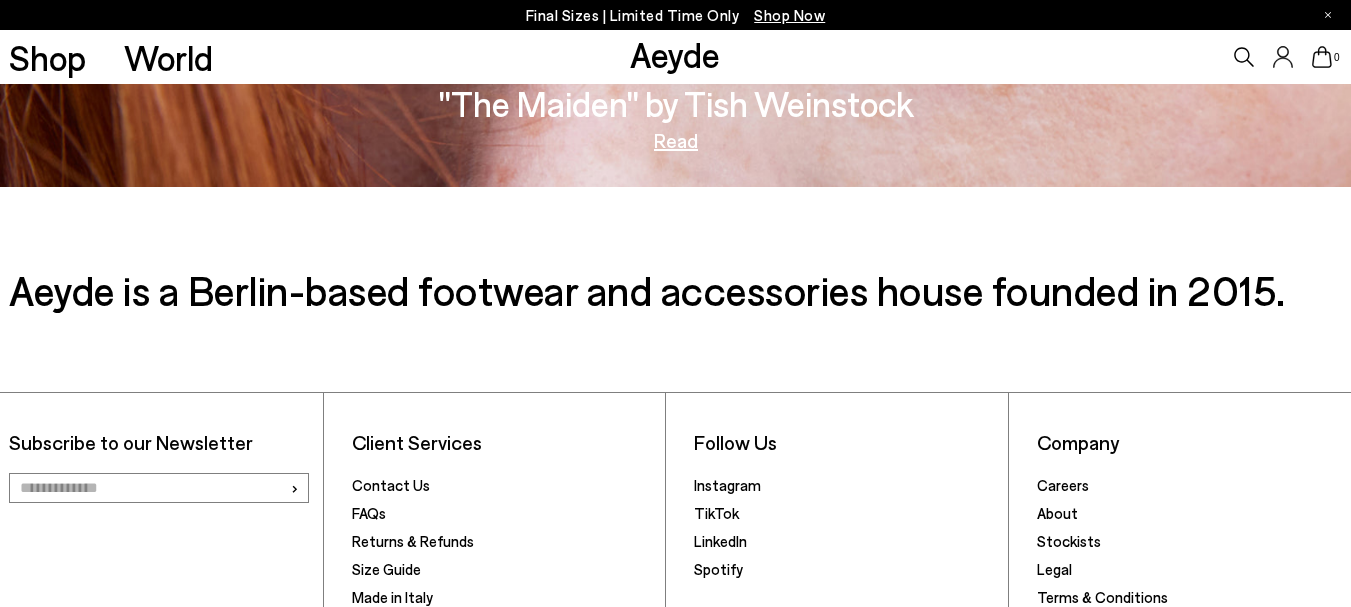 scroll, scrollTop: 2927, scrollLeft: 0, axis: vertical 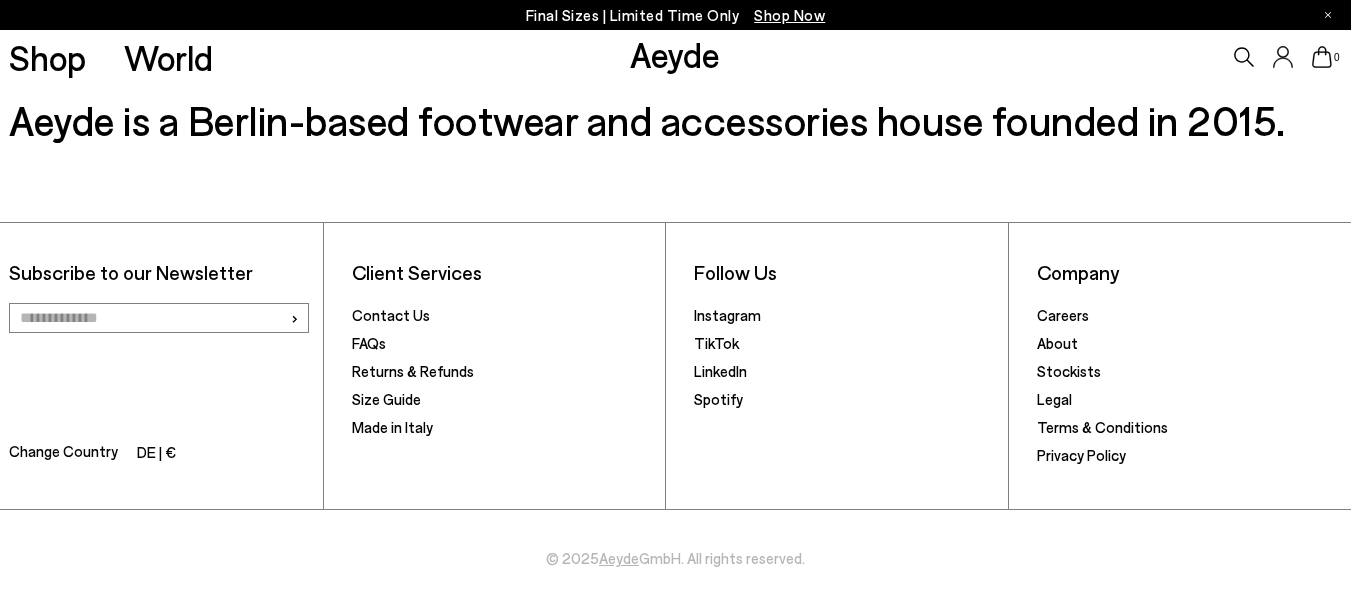 click on "[BRAND] is a [CITY]-based footwear and accessories brand founded in 2015. The company specializes in ...  Show more Ecommerce Shoes Fashion Leathergoods Accessories Retail apparel & fashion Footwear [CITY] Made in italy Sustainable sourcing Minimalistic design Luxury Direct-to-consumer Pumps Flats Ankle boots Sandals Loafers Ballet flats Healed sandals New arrivals Capsule collections Gift cards Jewelry Editorials Interviews Size guide Returns Shipping Customer support Fashion brand Modern design Classic shapes Unique aesthetic Quality craftsmanship Secure payment Newsletter Shopping cart Size availability Fashion trends Style recommendations Seasonal collection Luxury accessories High-quality materials Upcoming releases Limited edition Exclusive designs Handmade shoes Artisanal craftsmanship Textiles Meet the designer Behind the scenes Sustainable fashion E-commerce Consumer internet Consumers Internet Information technology & services Consumer goods Apparel & fashion Logistics & supply chain Show less" at bounding box center [150, 1530] 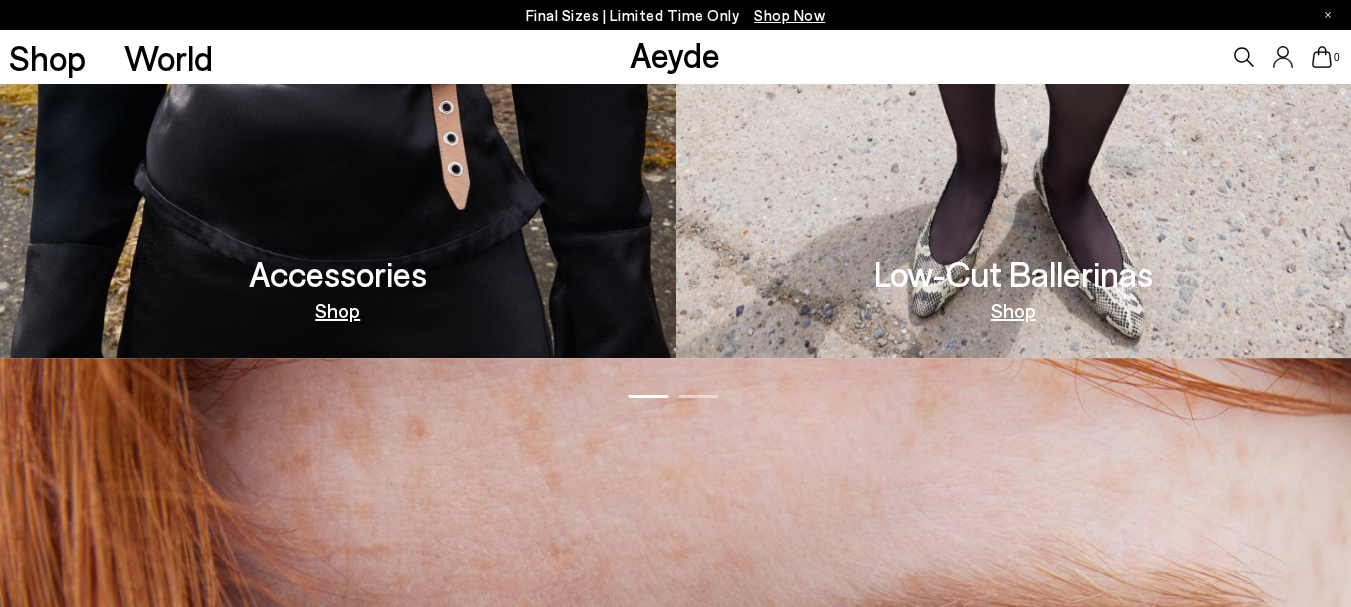 scroll, scrollTop: 1327, scrollLeft: 0, axis: vertical 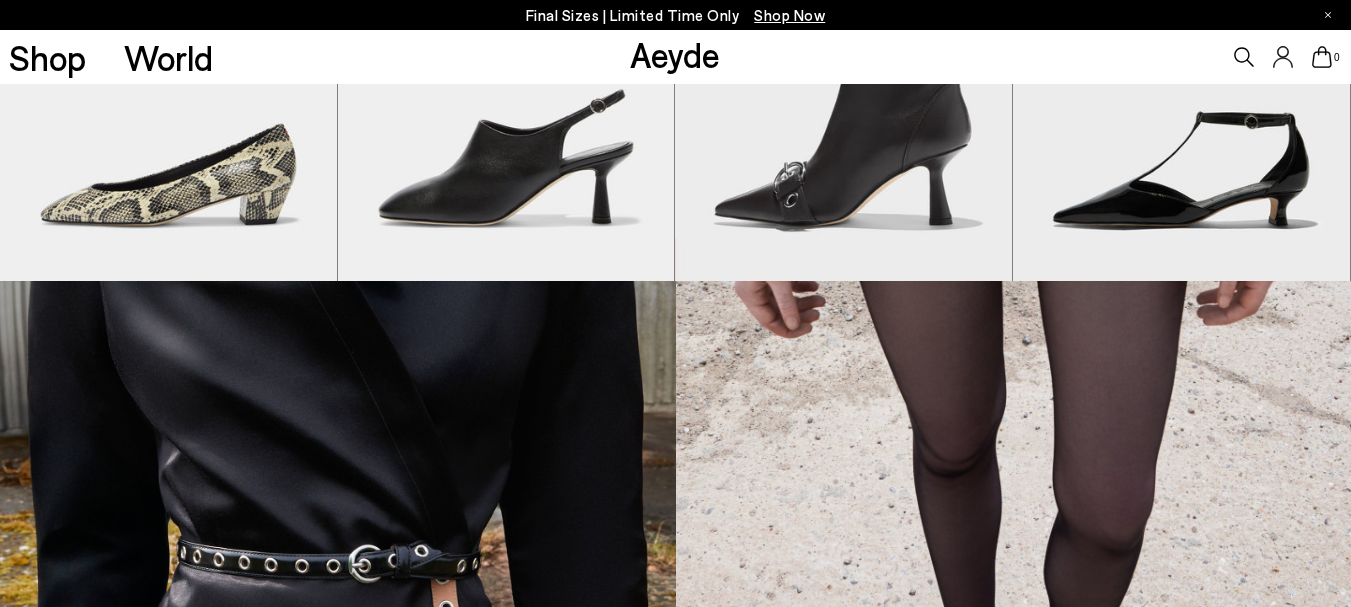 drag, startPoint x: 329, startPoint y: 2225, endPoint x: 292, endPoint y: 2229, distance: 37.215588 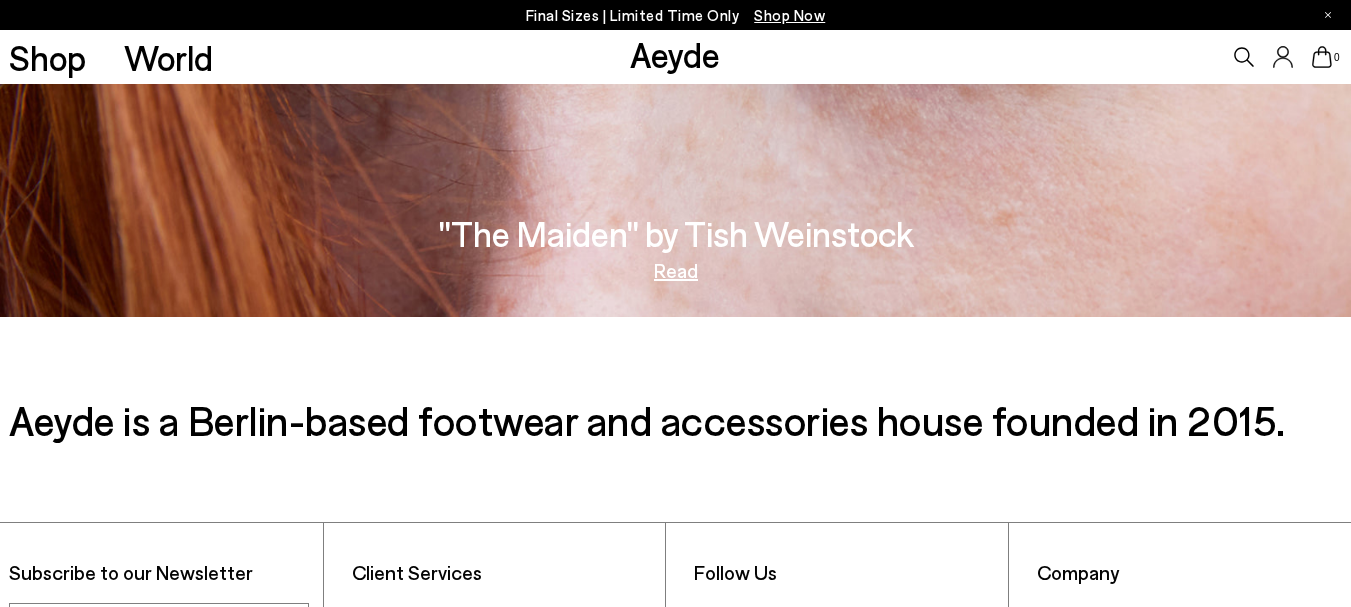 scroll, scrollTop: 2927, scrollLeft: 0, axis: vertical 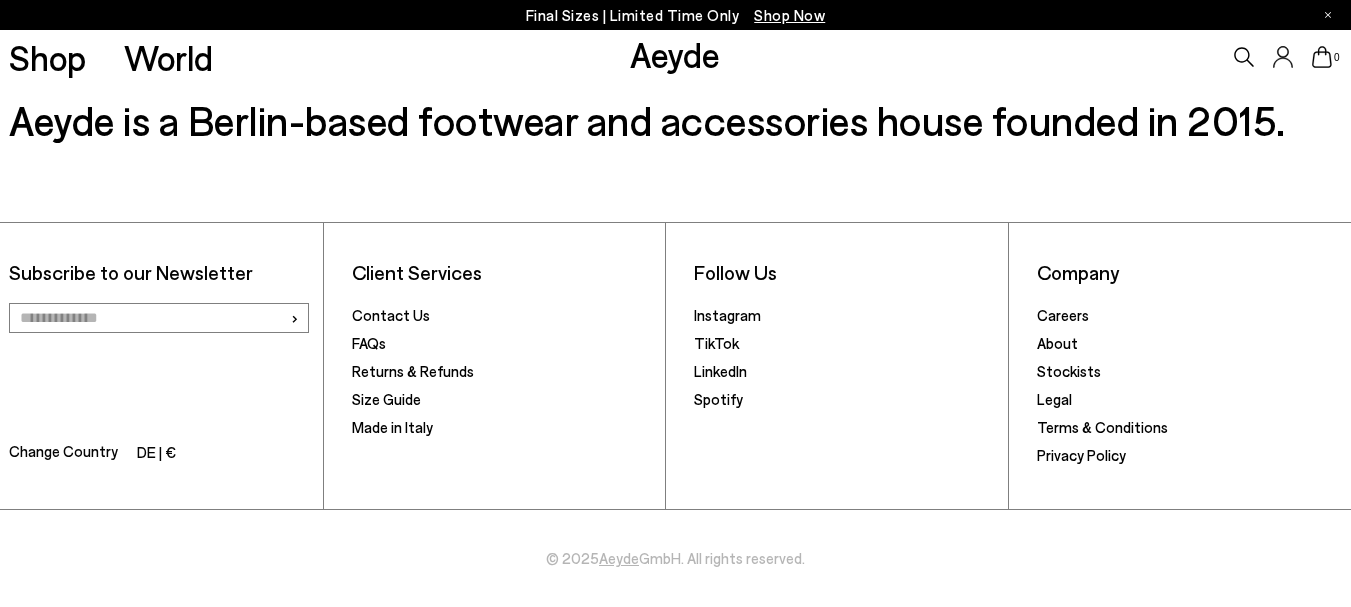 type 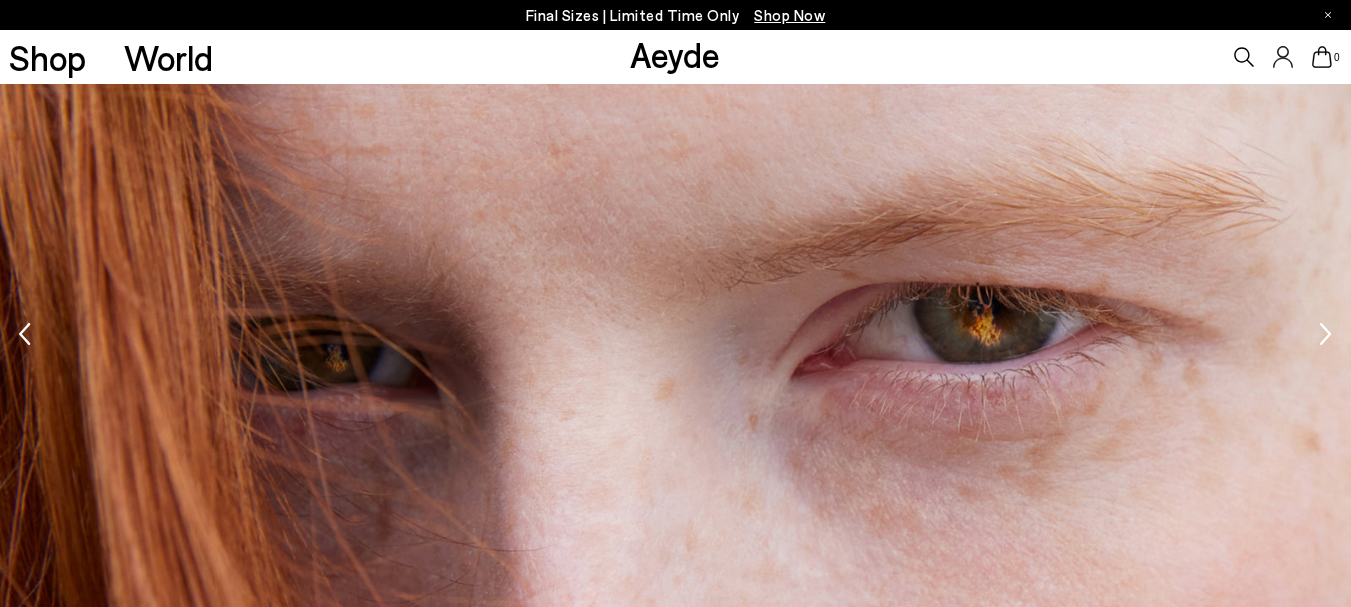 scroll, scrollTop: 2427, scrollLeft: 0, axis: vertical 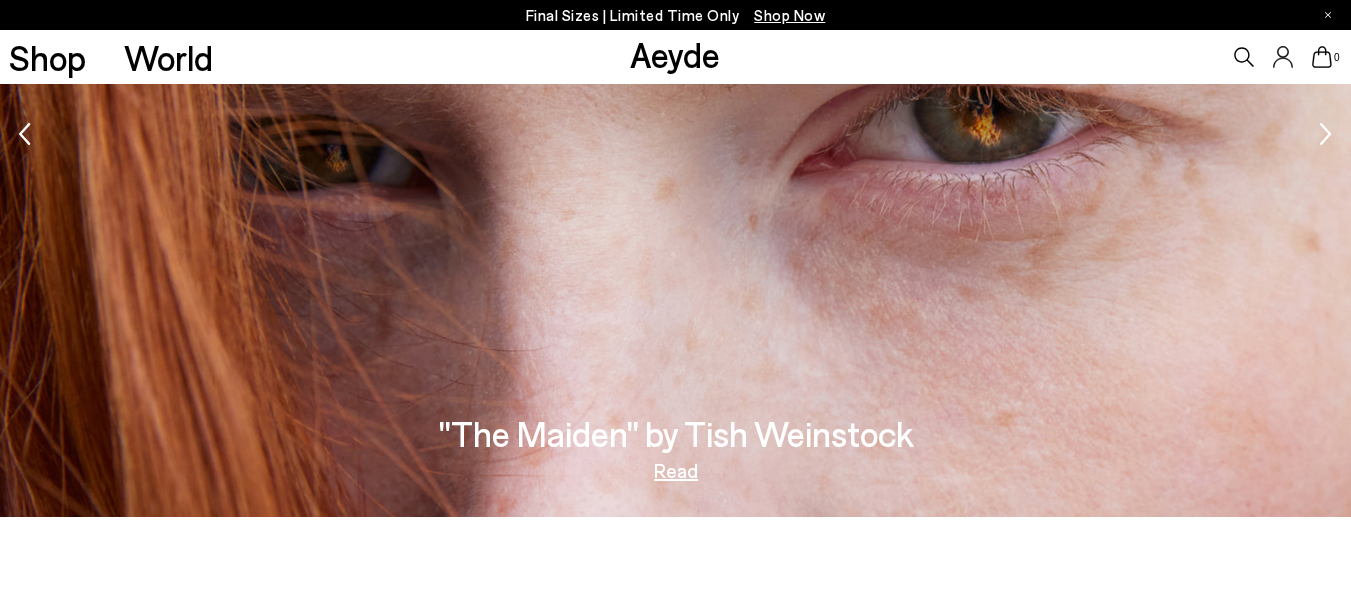 click 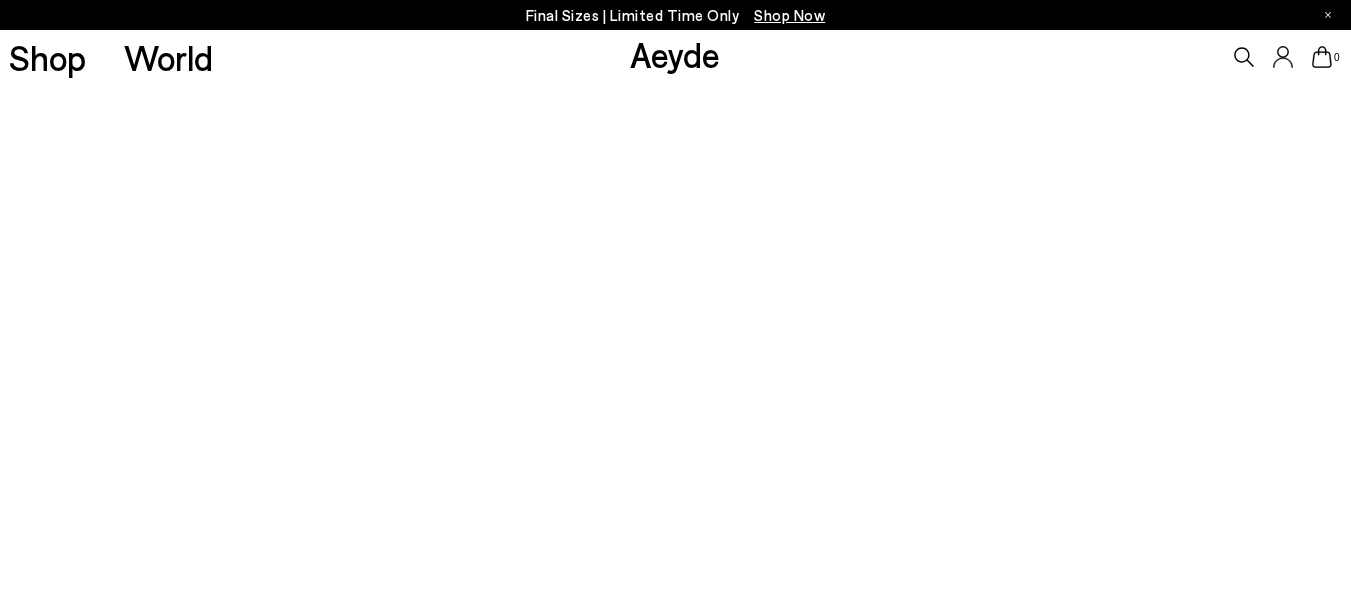 click 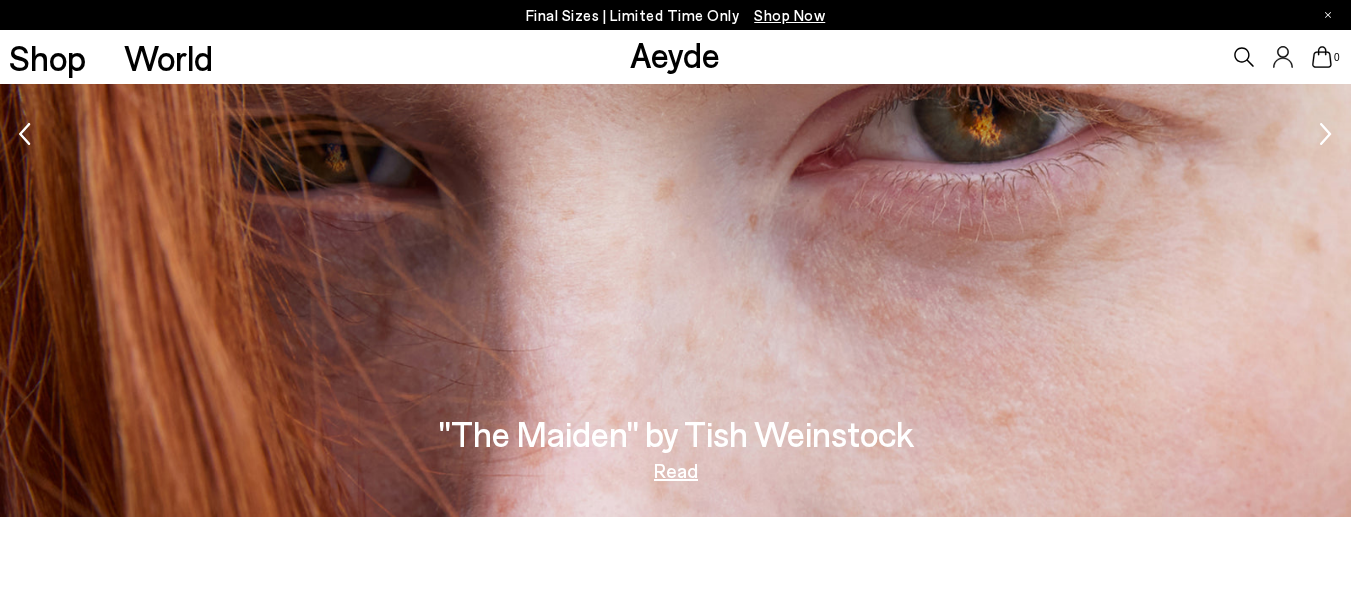click 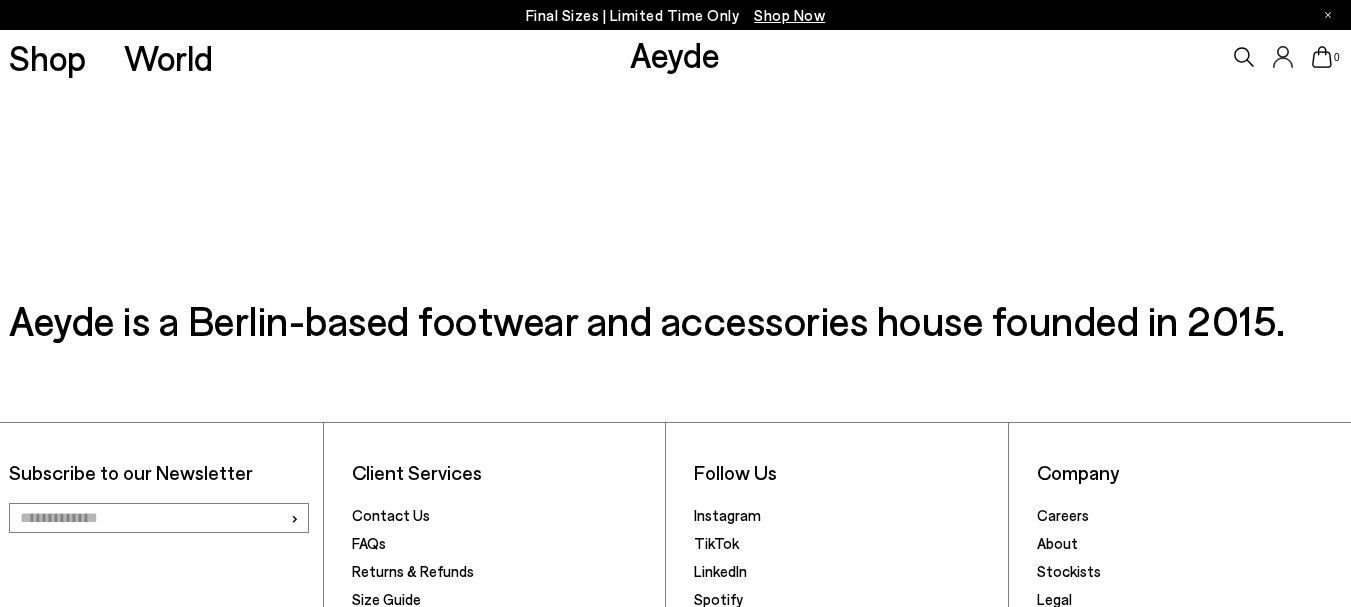 scroll, scrollTop: 2927, scrollLeft: 0, axis: vertical 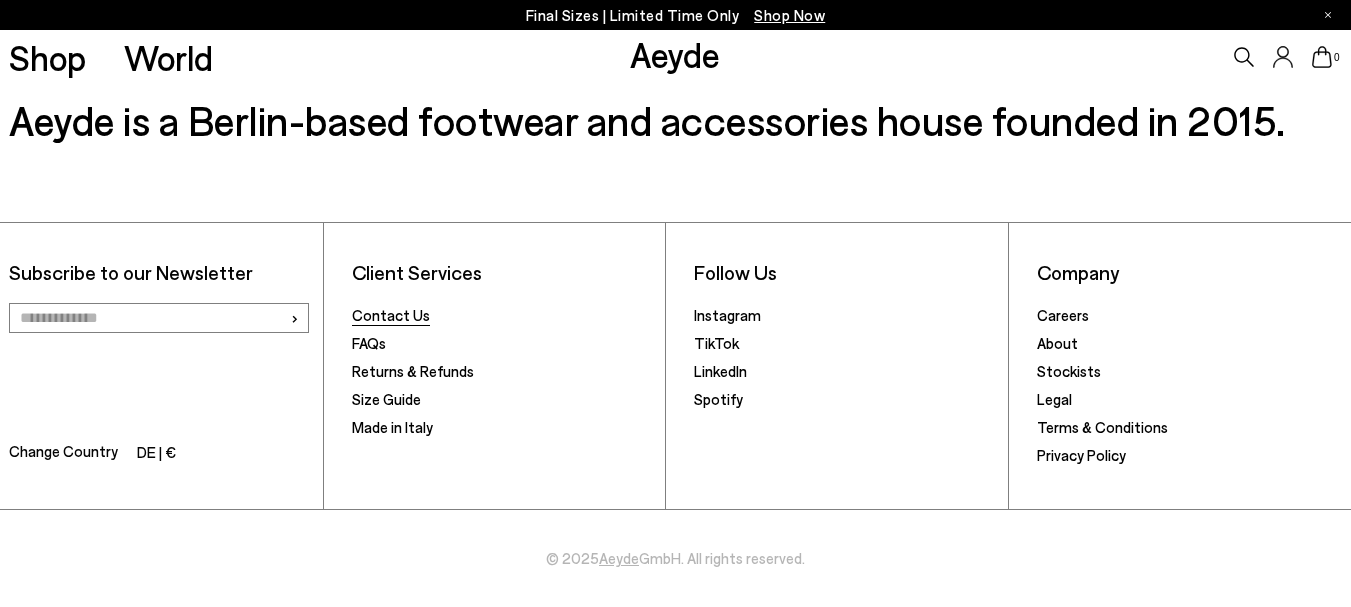 click on "Contact Us" at bounding box center [391, 315] 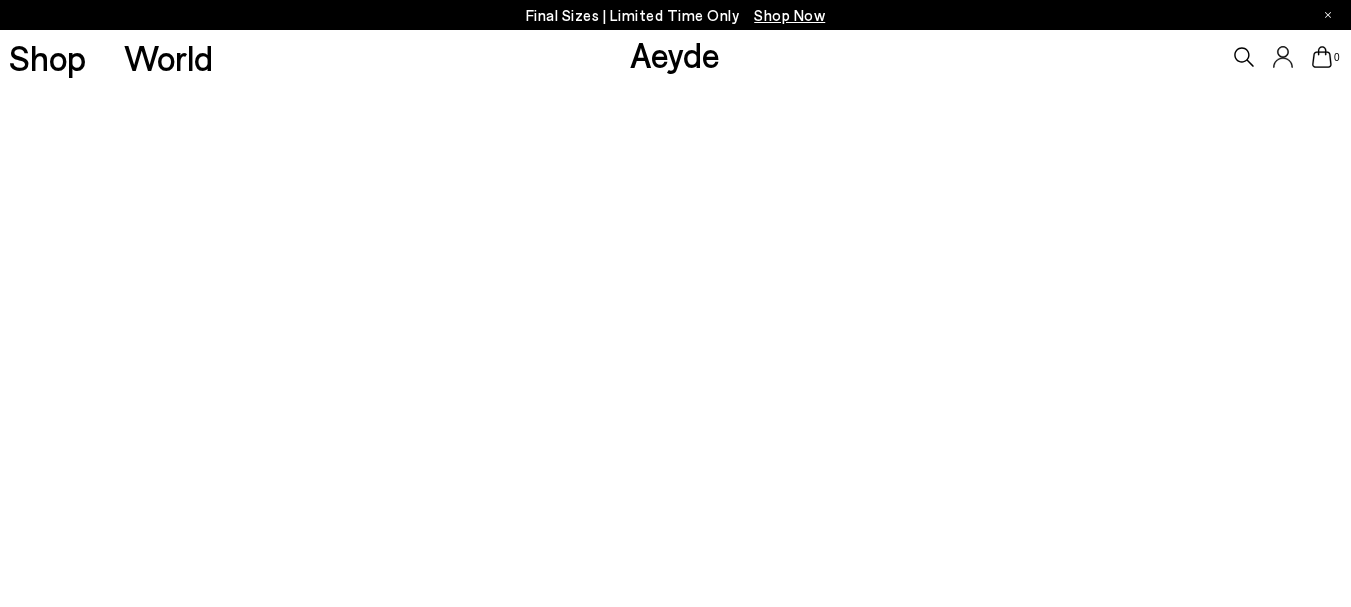 scroll, scrollTop: 500, scrollLeft: 0, axis: vertical 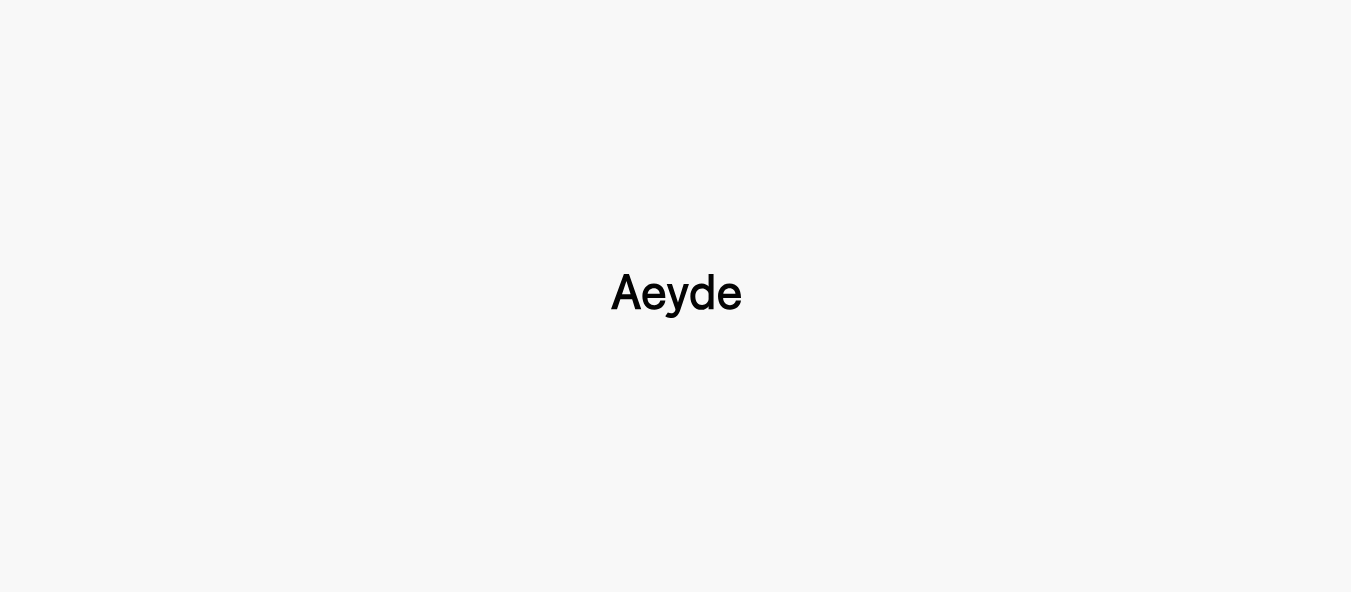 type 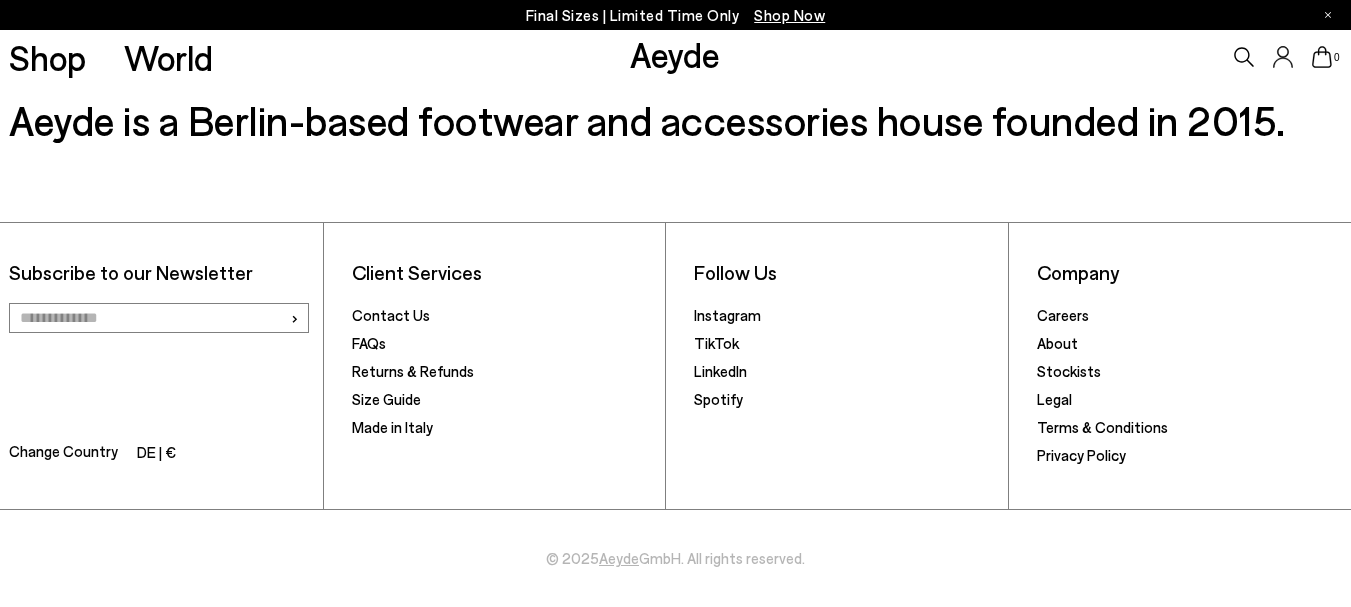 scroll, scrollTop: 2927, scrollLeft: 0, axis: vertical 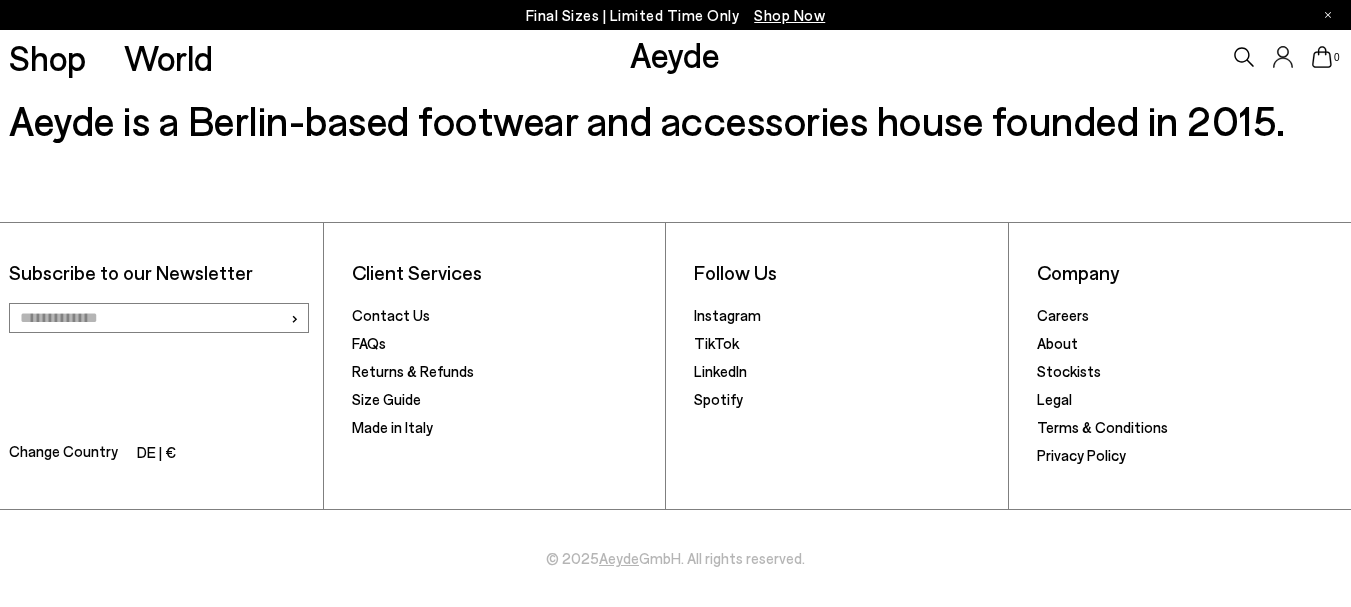 click at bounding box center [675, 647] 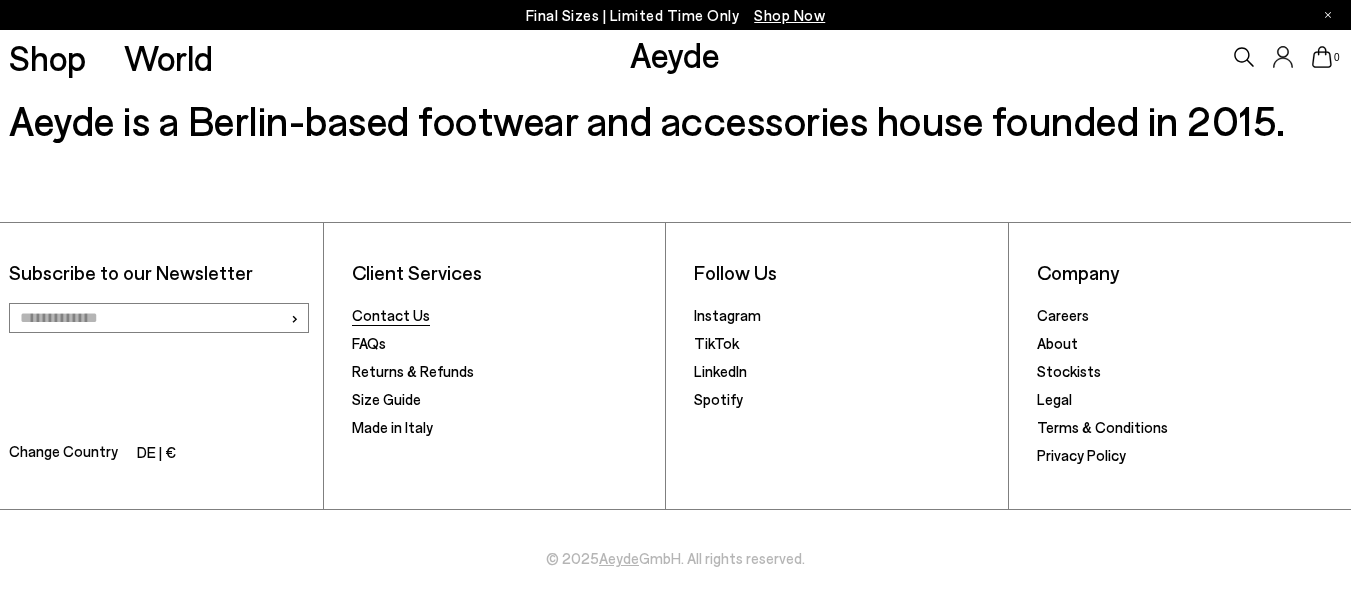 click on "Contact Us" at bounding box center (391, 315) 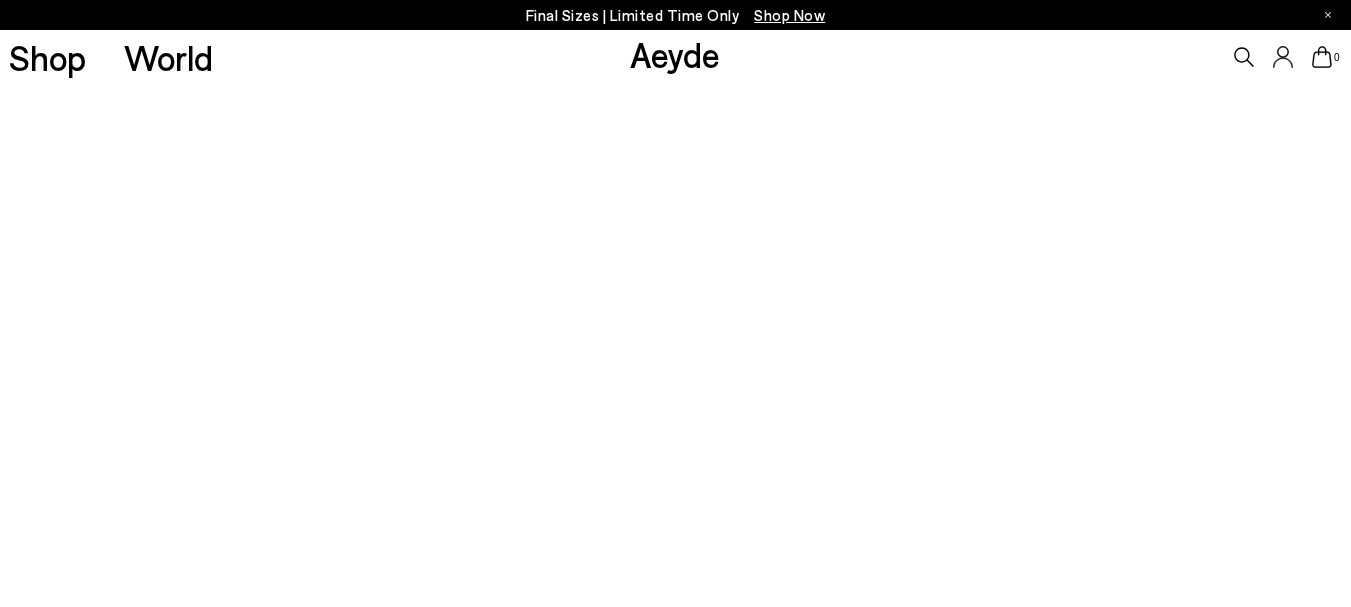 scroll, scrollTop: 0, scrollLeft: 0, axis: both 